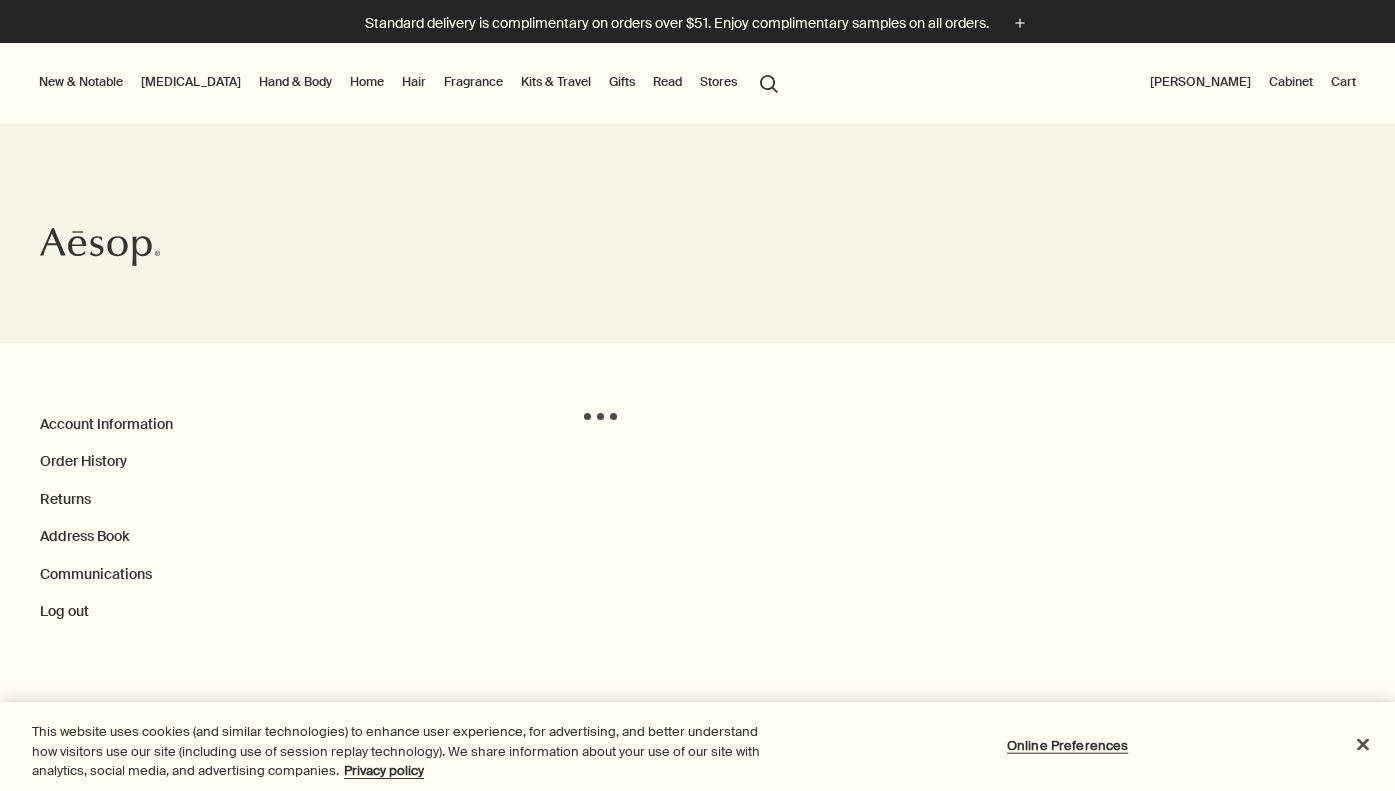 scroll, scrollTop: 0, scrollLeft: 0, axis: both 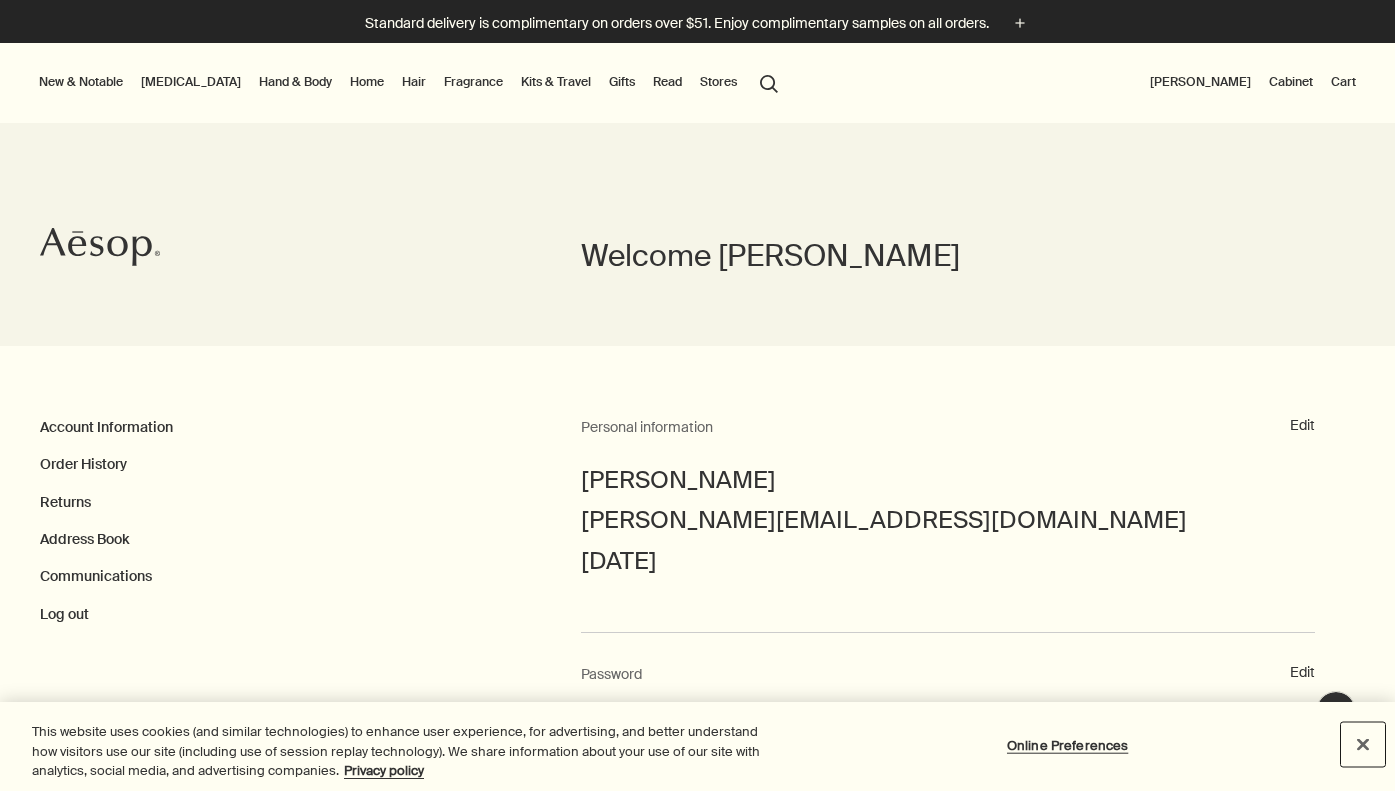 click at bounding box center (1363, 744) 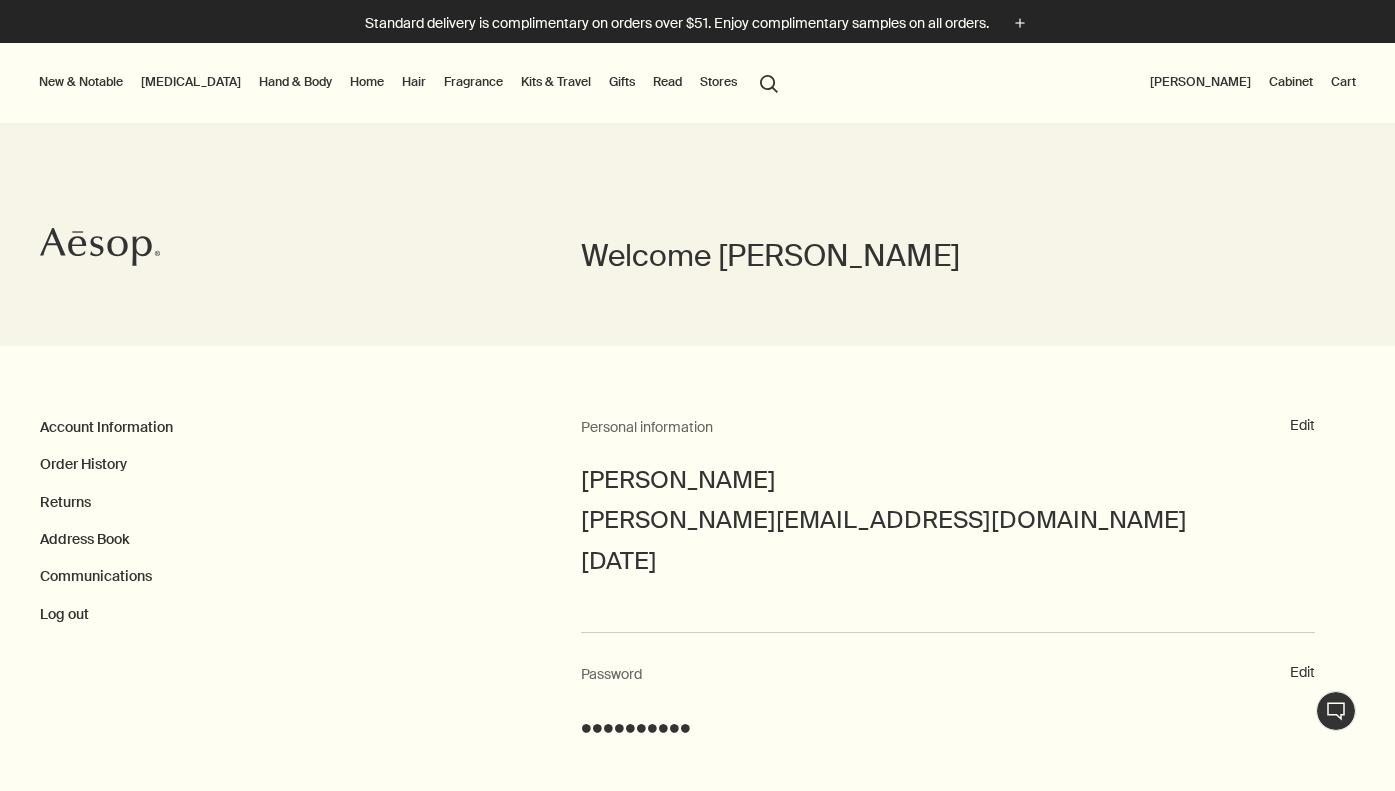 click on "search Search" at bounding box center [769, 82] 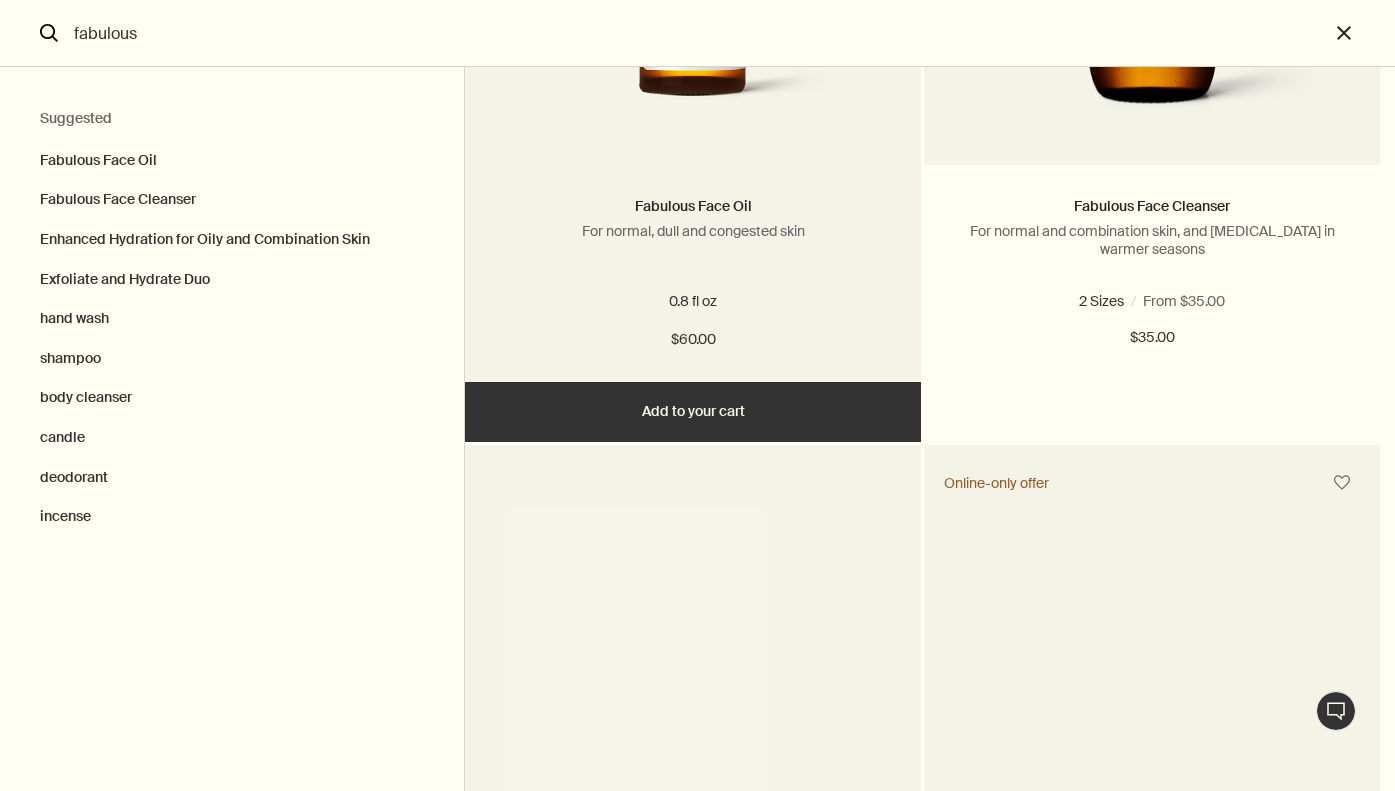 scroll, scrollTop: 0, scrollLeft: 0, axis: both 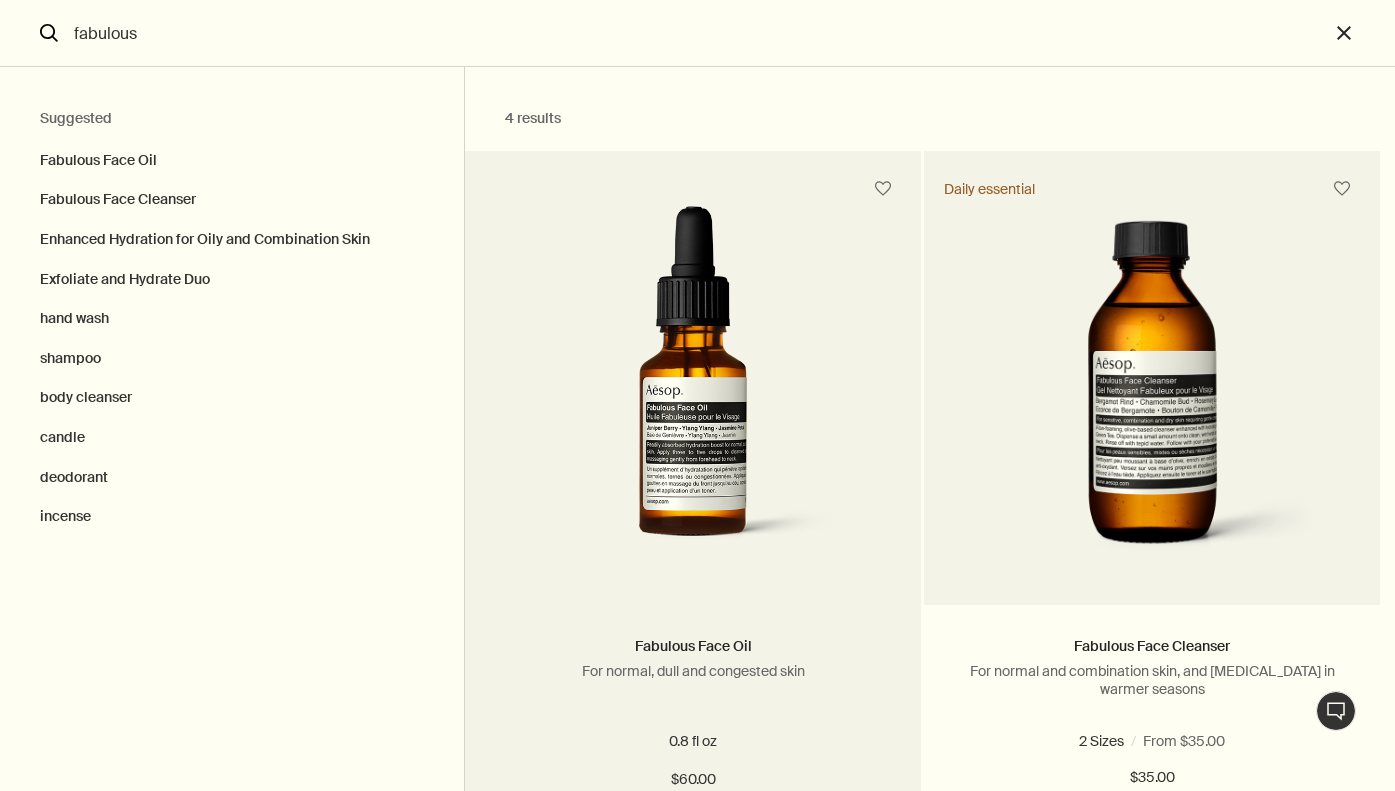 type on "fabulous" 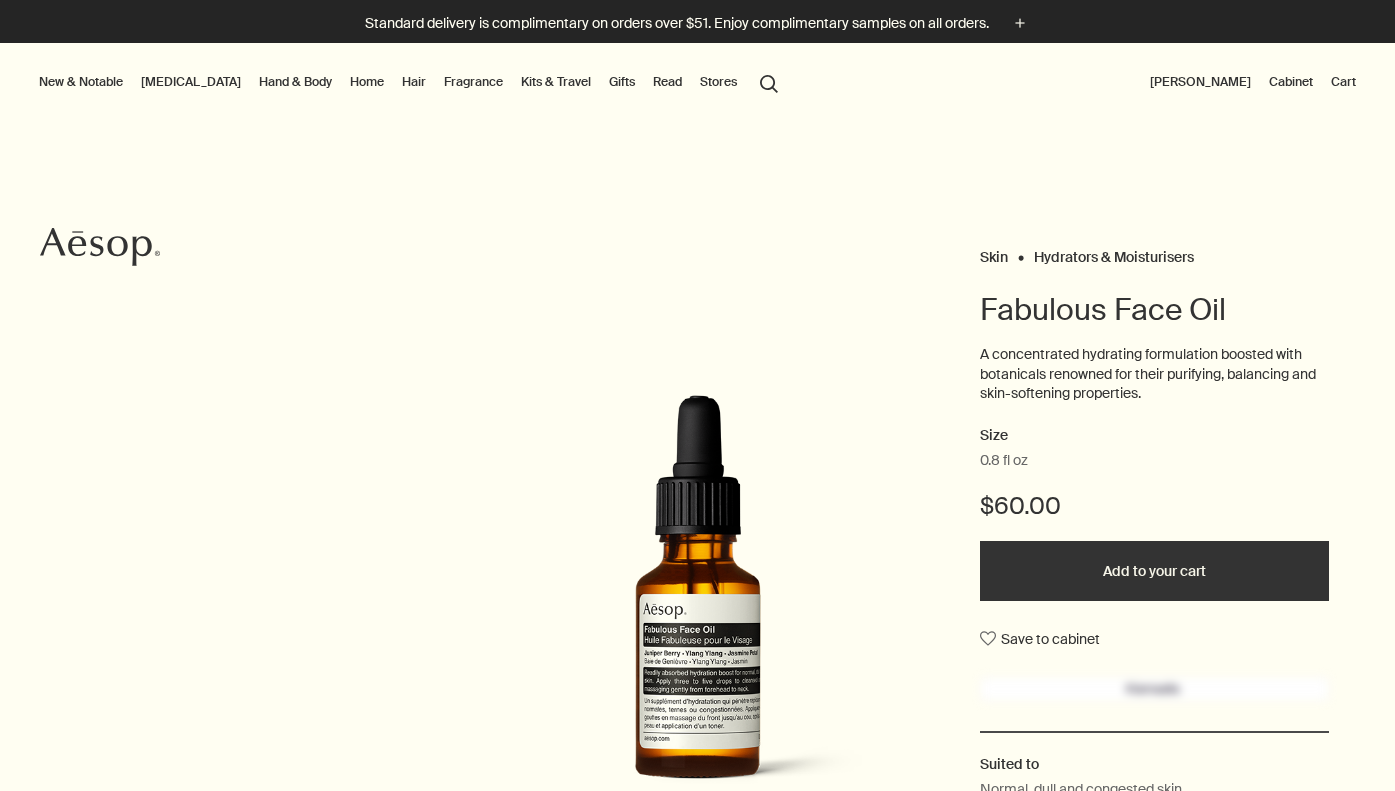 scroll, scrollTop: 0, scrollLeft: 0, axis: both 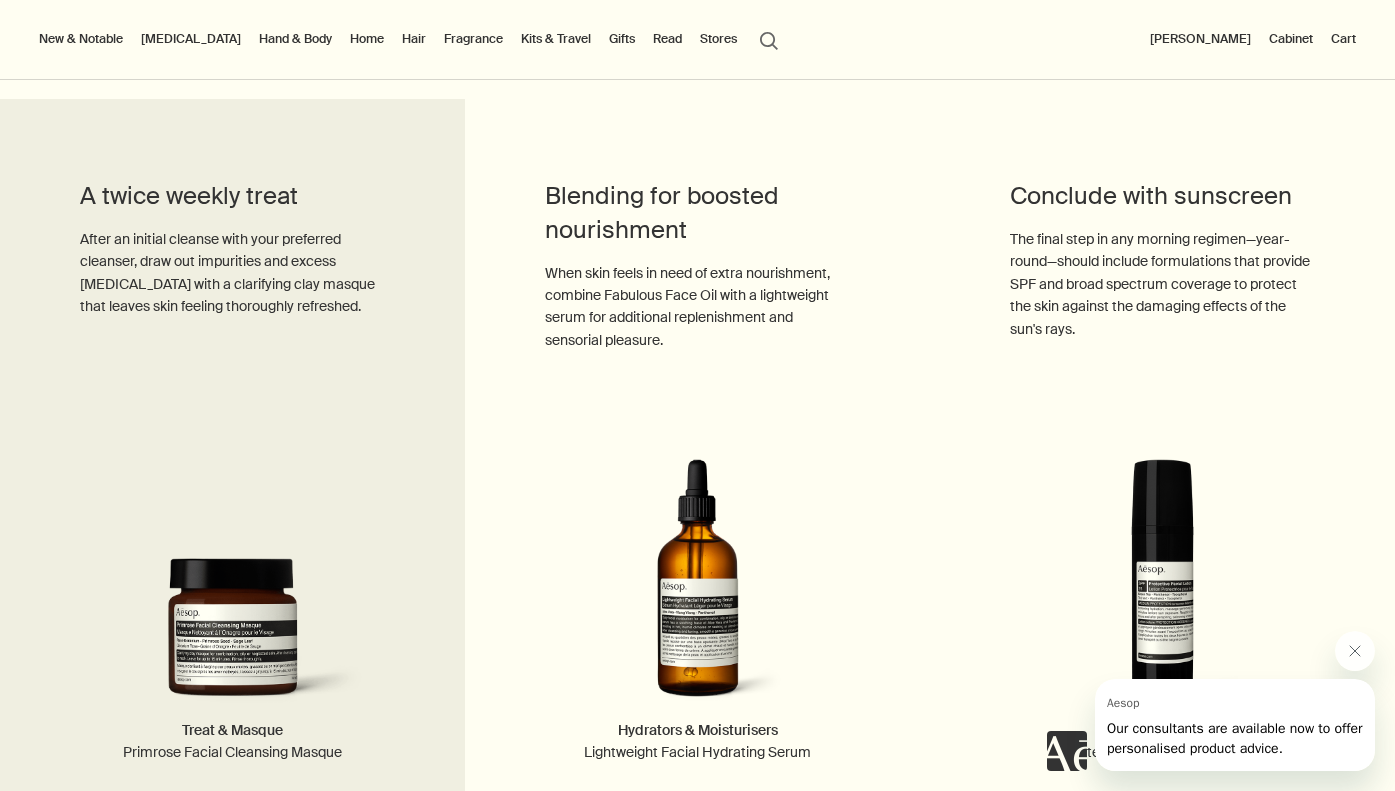 click at bounding box center (232, 589) 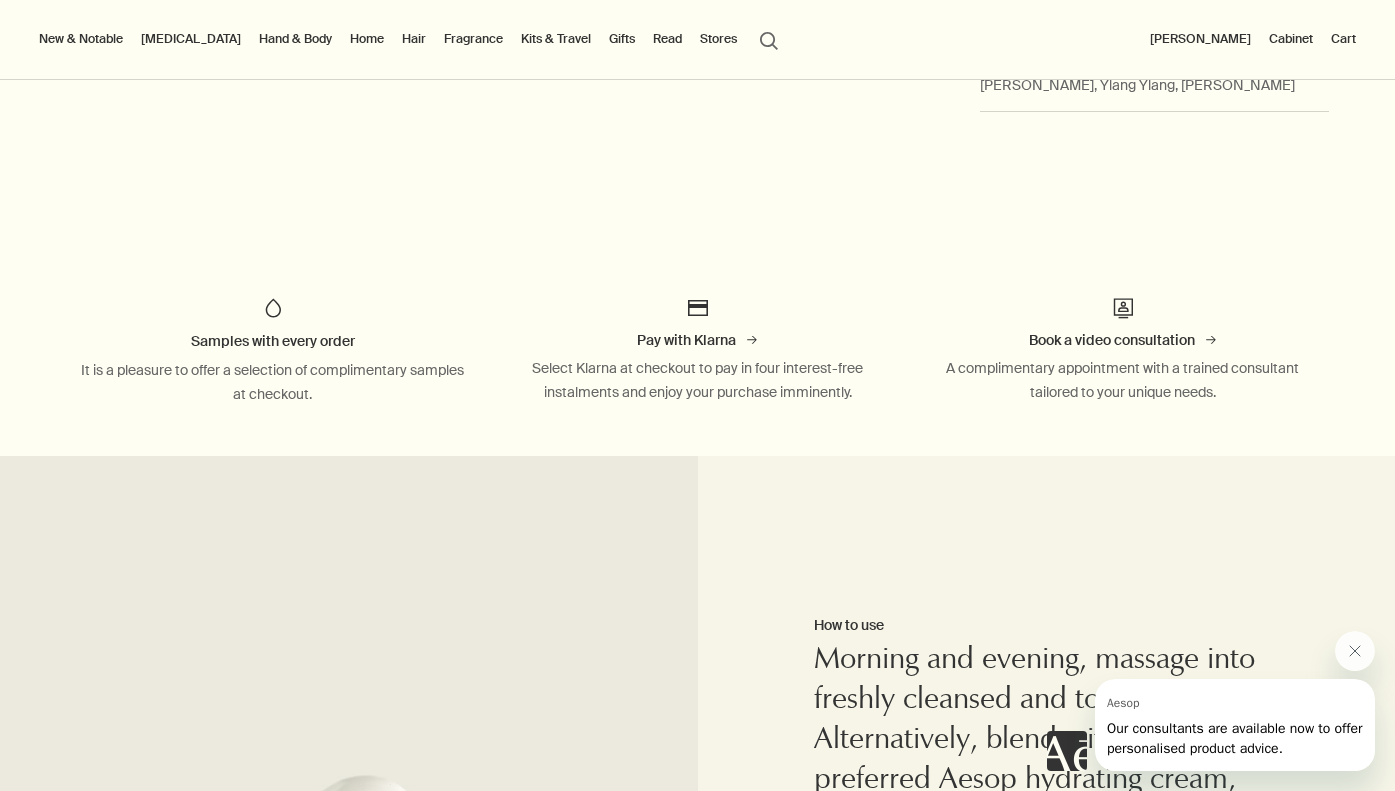 scroll, scrollTop: 667, scrollLeft: 0, axis: vertical 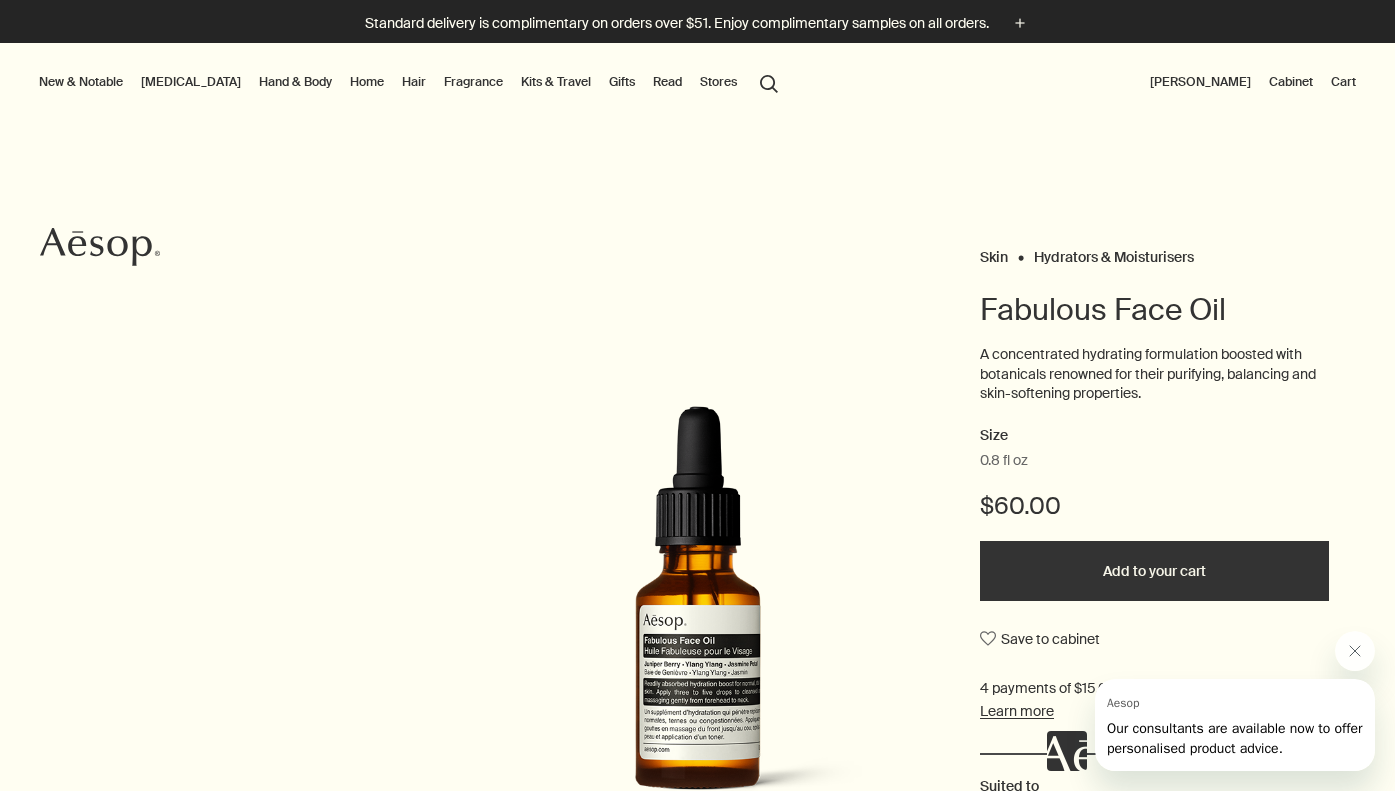 click on "Add to your cart" at bounding box center [1154, 571] 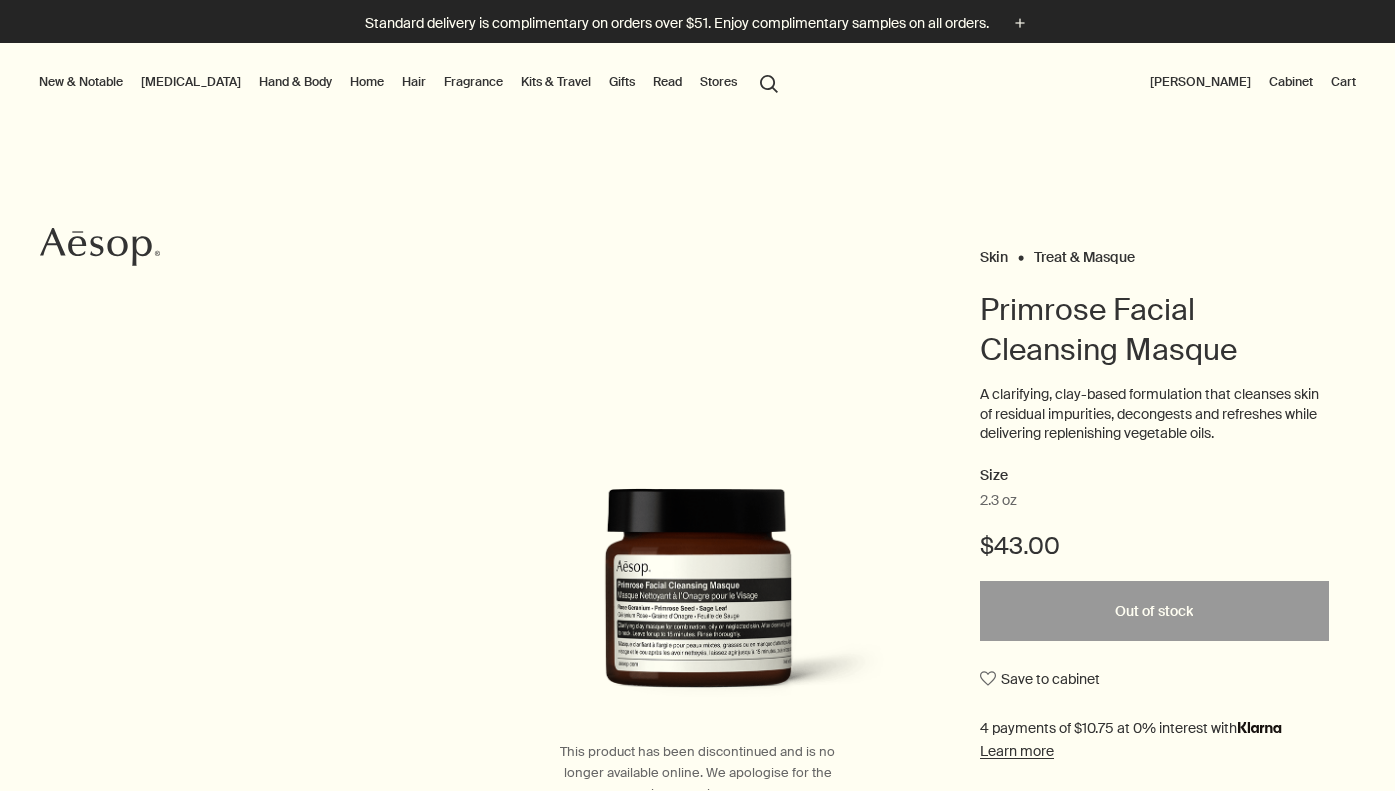 scroll, scrollTop: 0, scrollLeft: 0, axis: both 